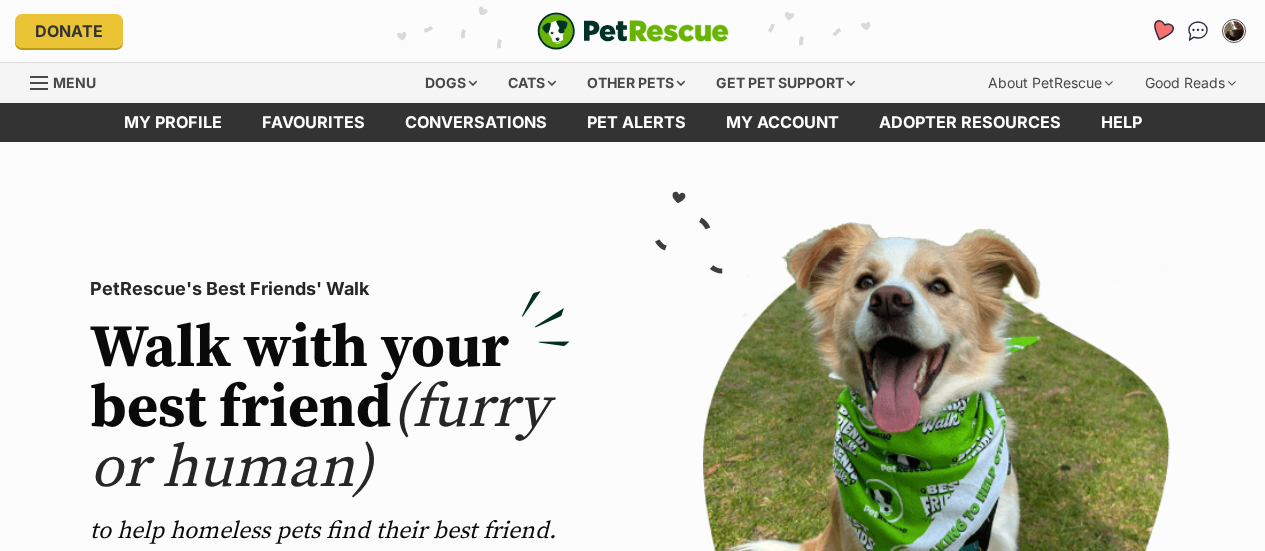 scroll, scrollTop: 0, scrollLeft: 0, axis: both 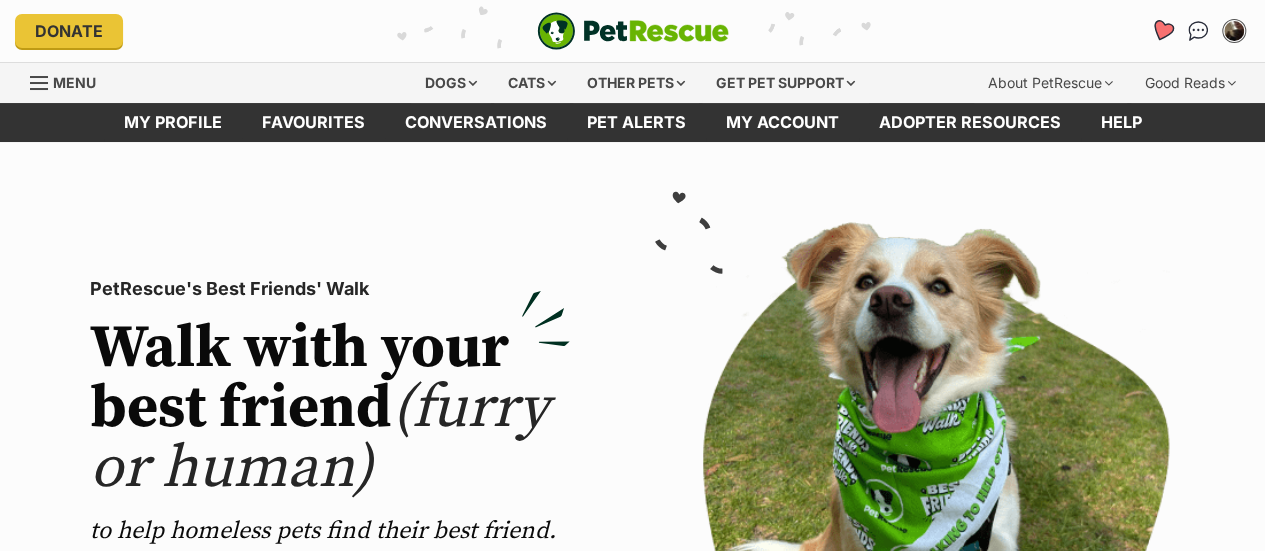 click 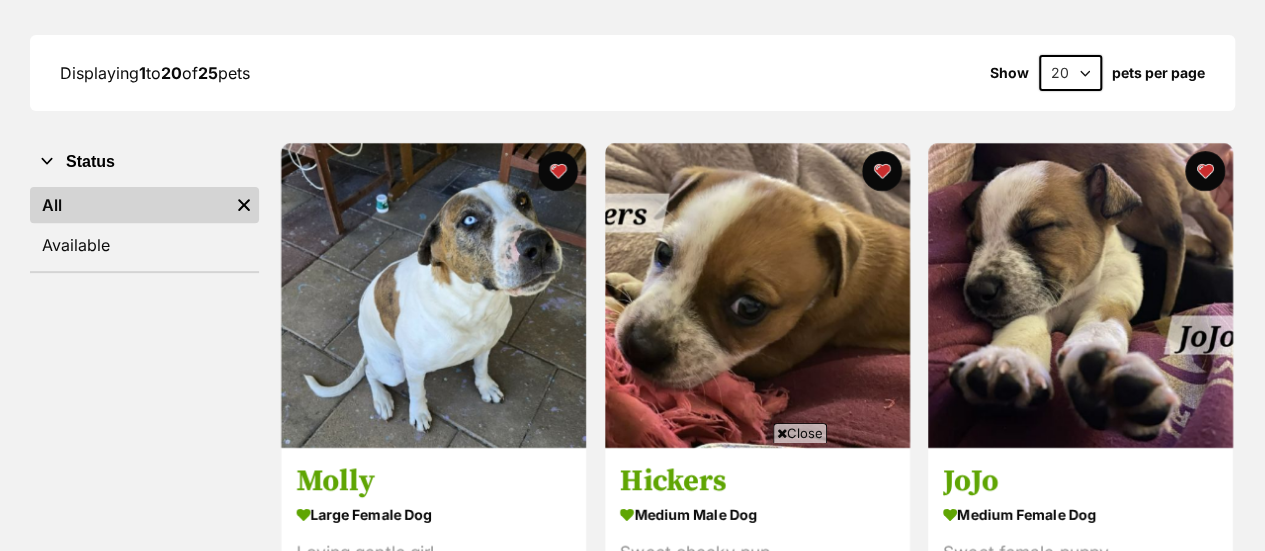 scroll, scrollTop: 0, scrollLeft: 0, axis: both 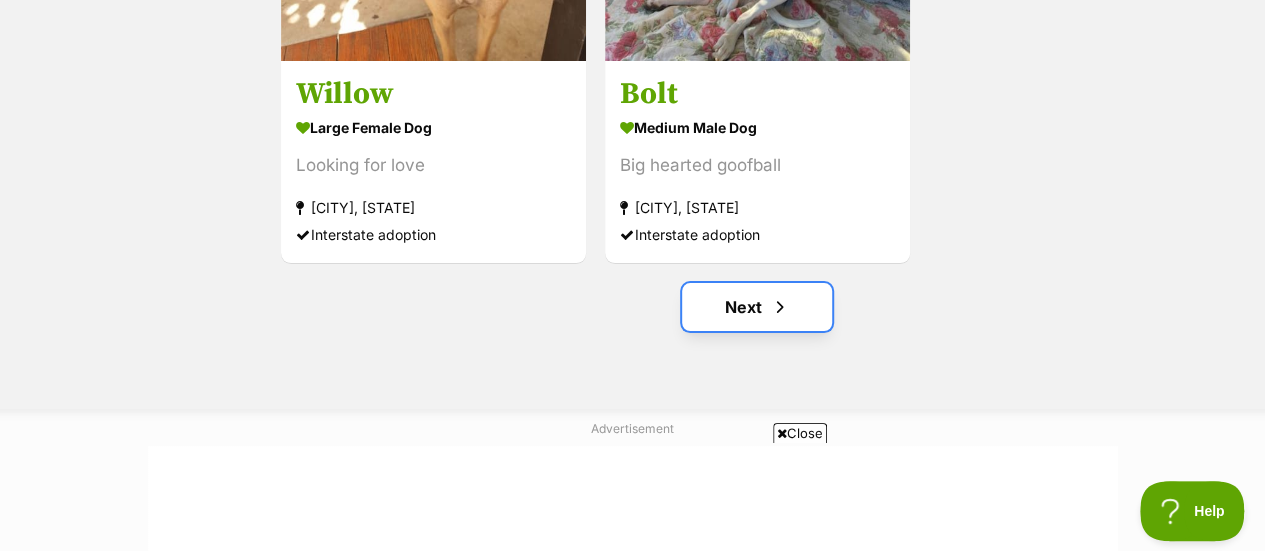 click on "Next" at bounding box center [757, 307] 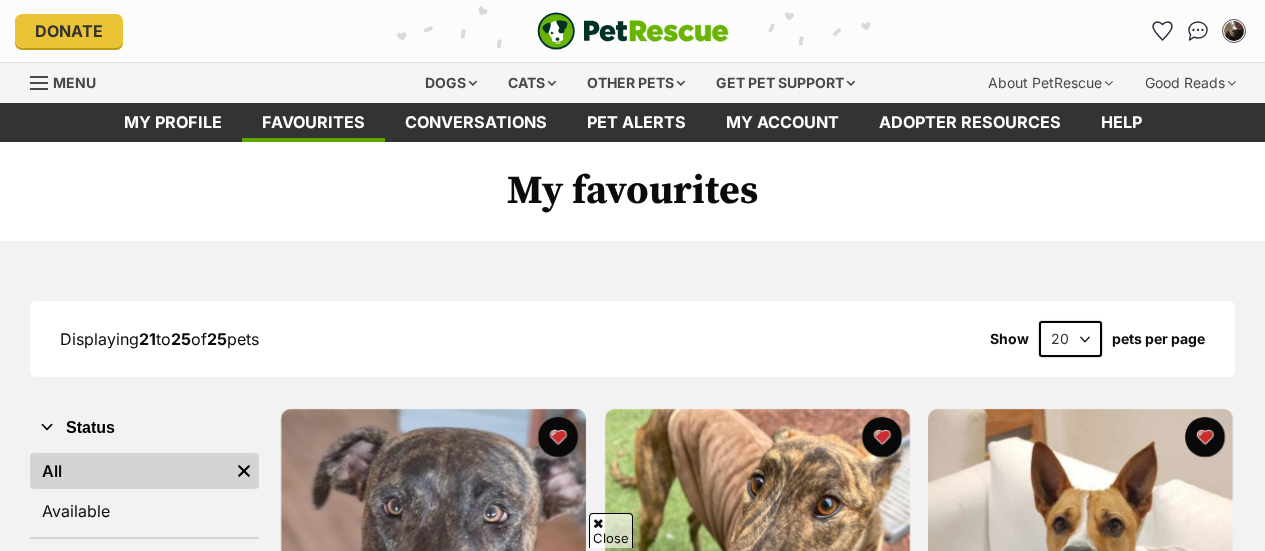 scroll, scrollTop: 1115, scrollLeft: 0, axis: vertical 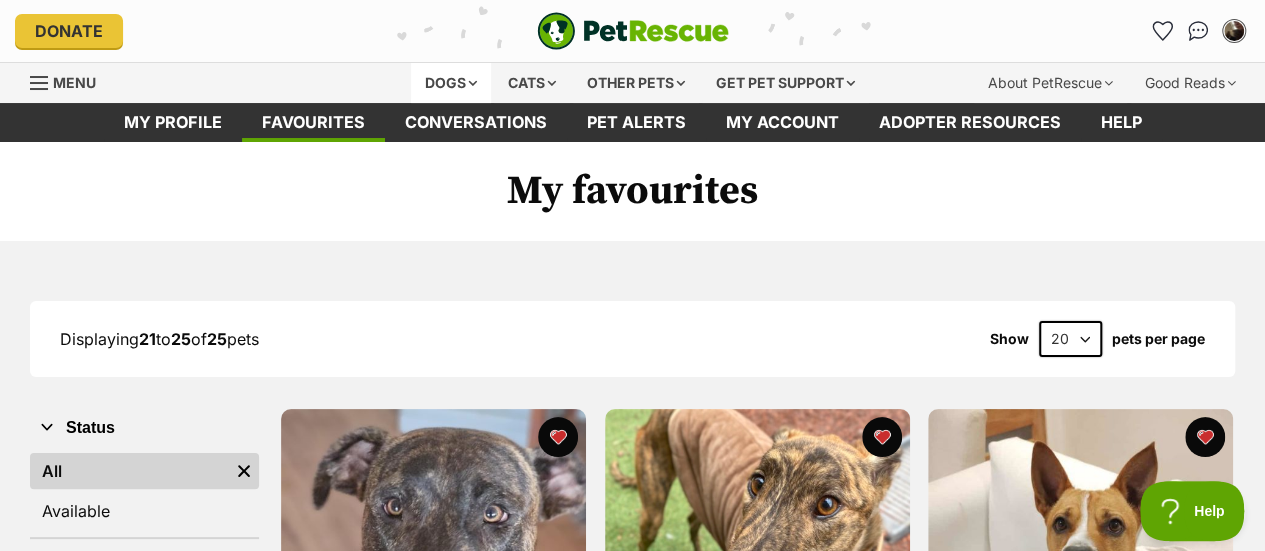 click on "Dogs" at bounding box center [451, 83] 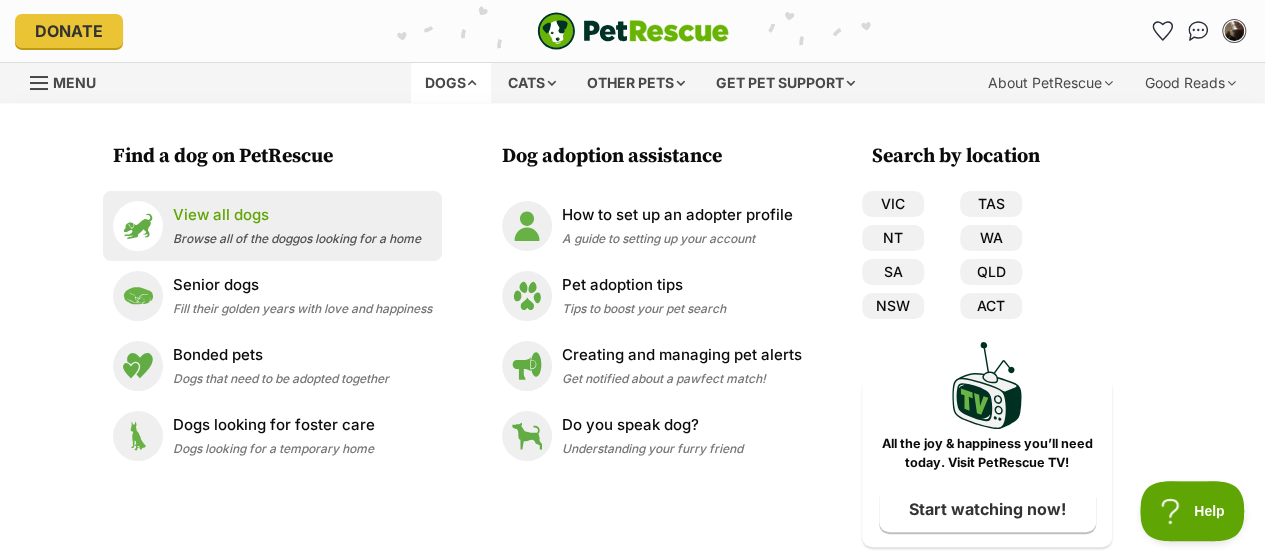 click on "View all dogs
Browse all of the doggos looking for a home" at bounding box center [297, 225] 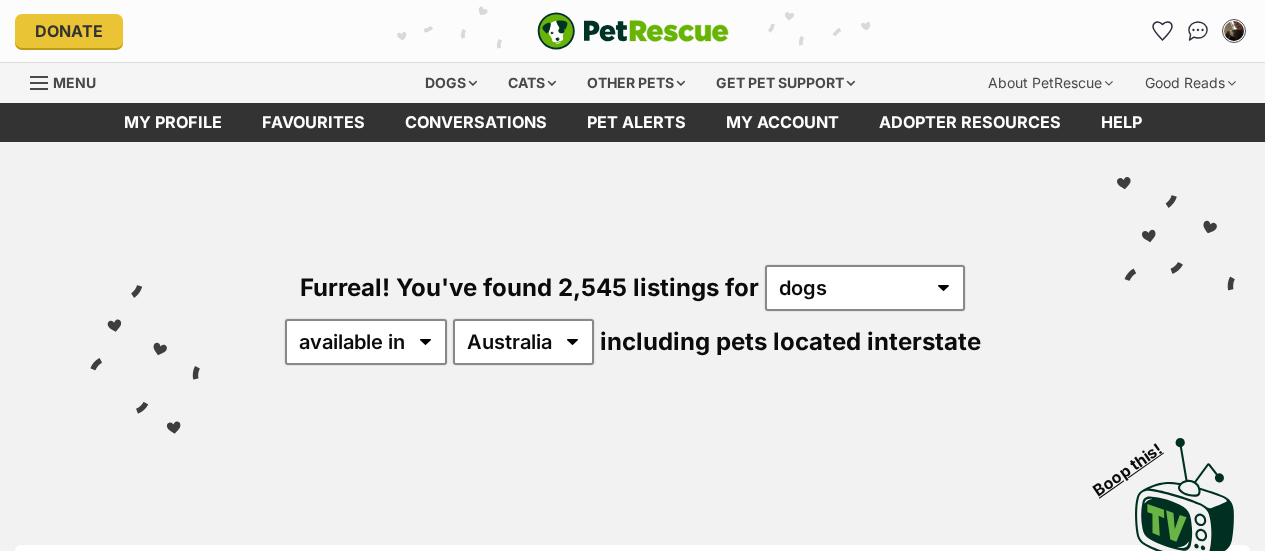 scroll, scrollTop: 0, scrollLeft: 0, axis: both 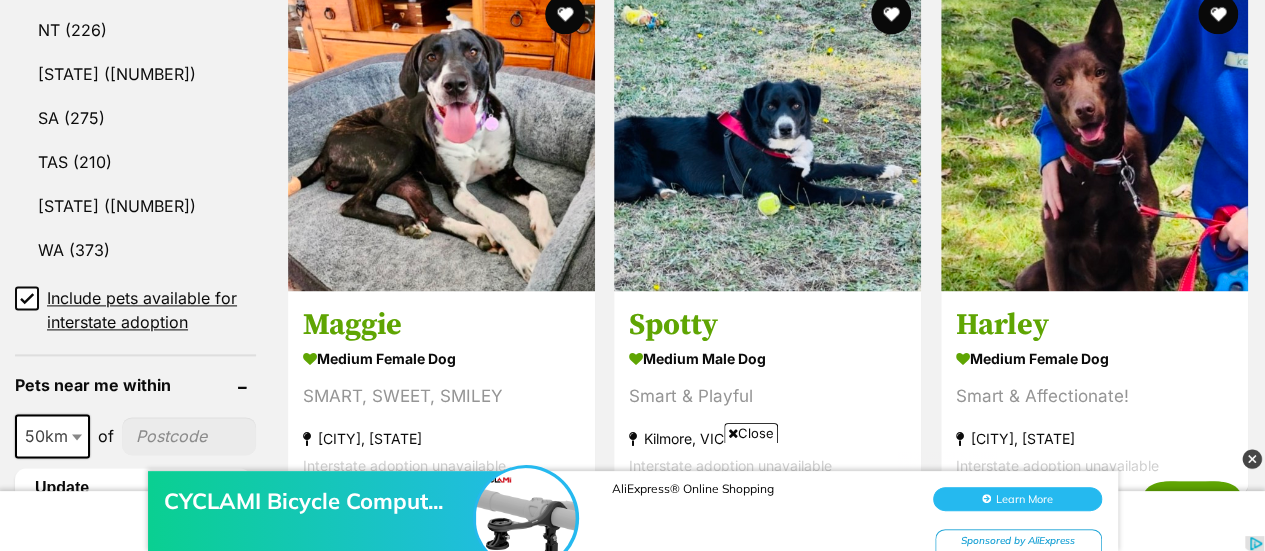 click on "CYCLAMI Bicycle Comput...
AliExpress® Online Shopping
Learn More
Sponsored by AliExpress" at bounding box center (632, 491) 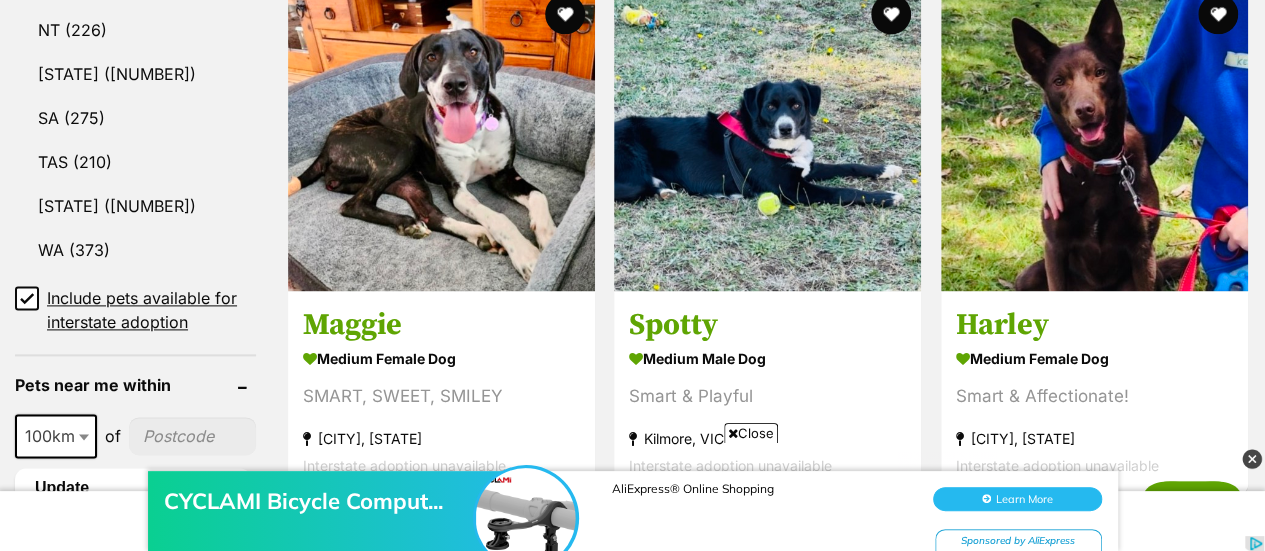 select on "100" 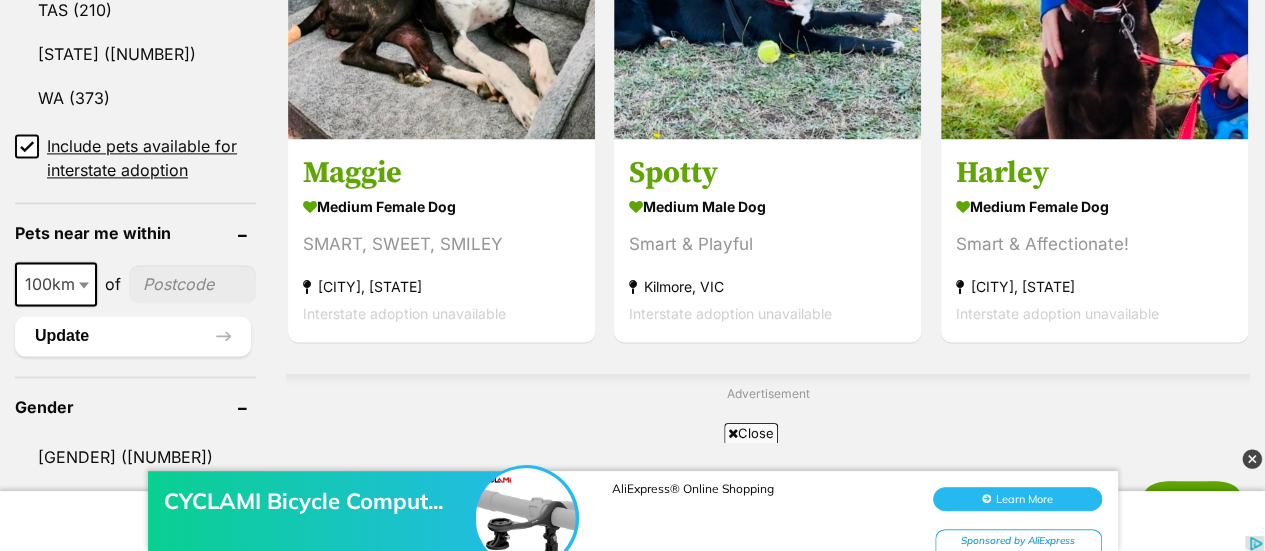click at bounding box center (192, 284) 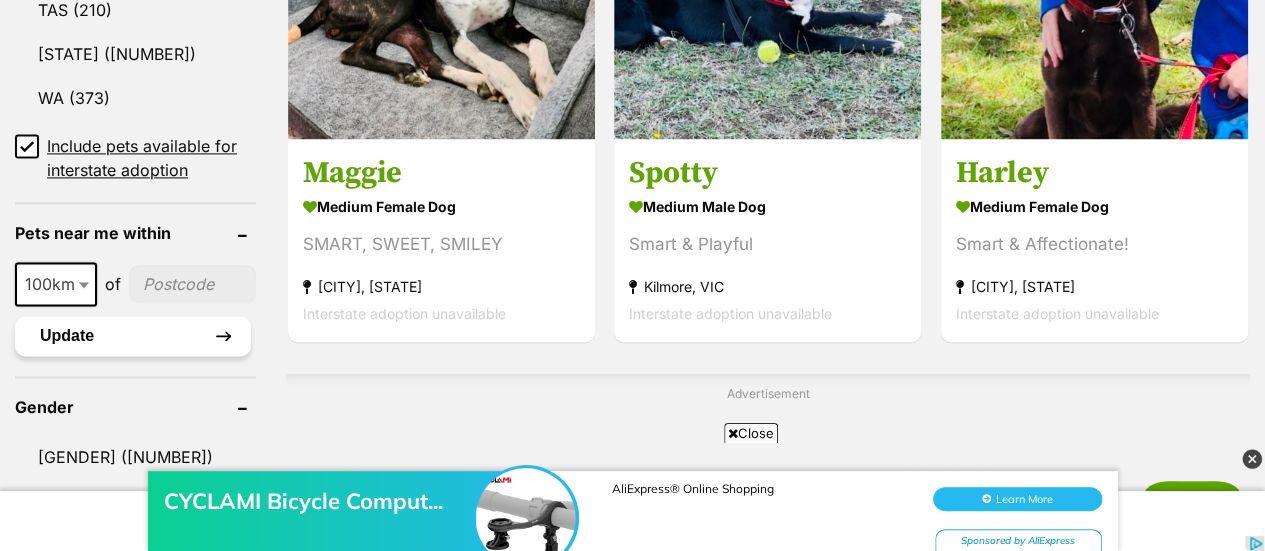 type on "3691" 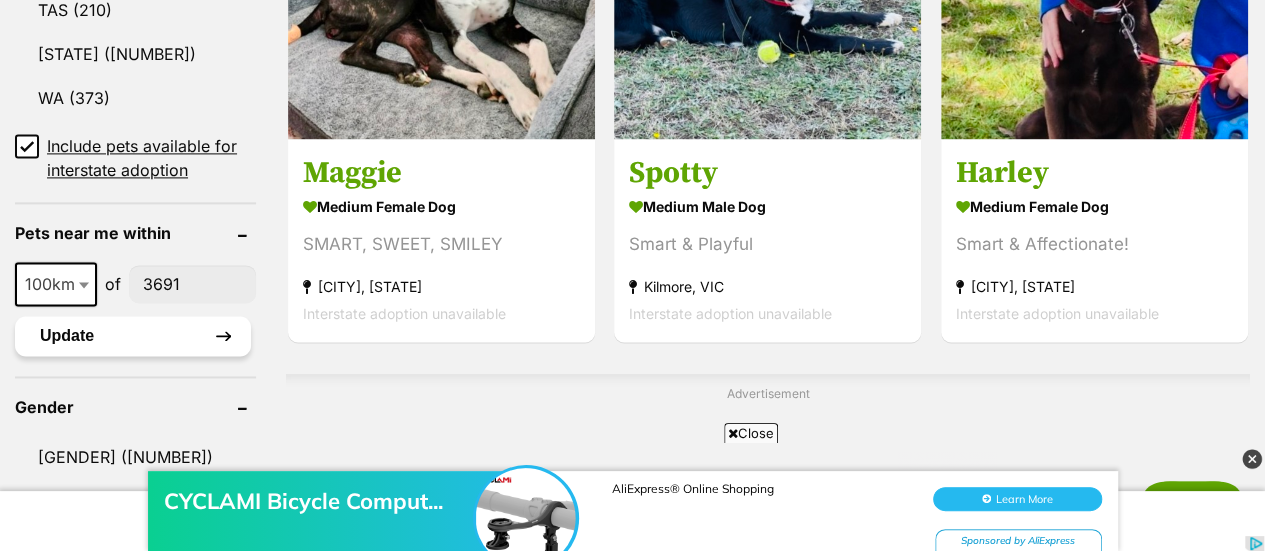 click on "Update" at bounding box center (133, 336) 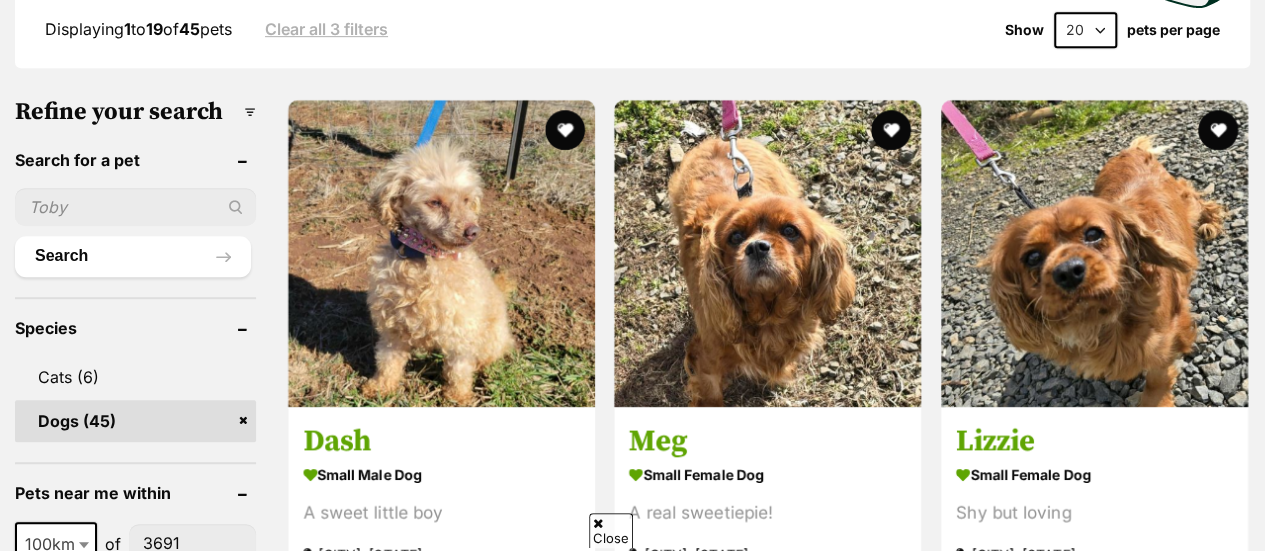 scroll, scrollTop: 553, scrollLeft: 0, axis: vertical 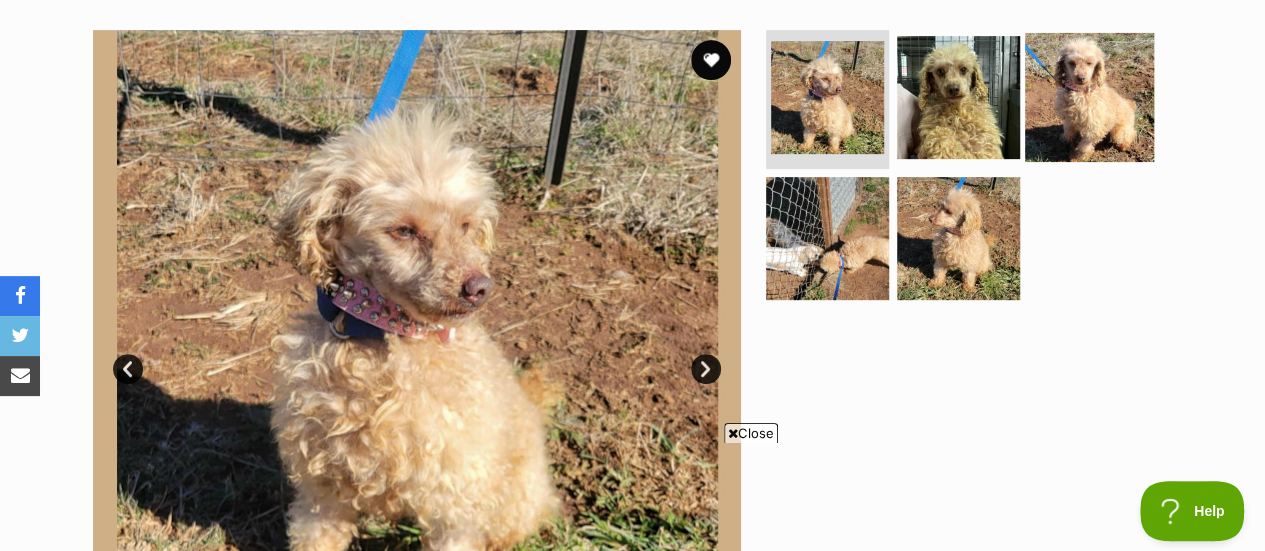 click at bounding box center (1089, 96) 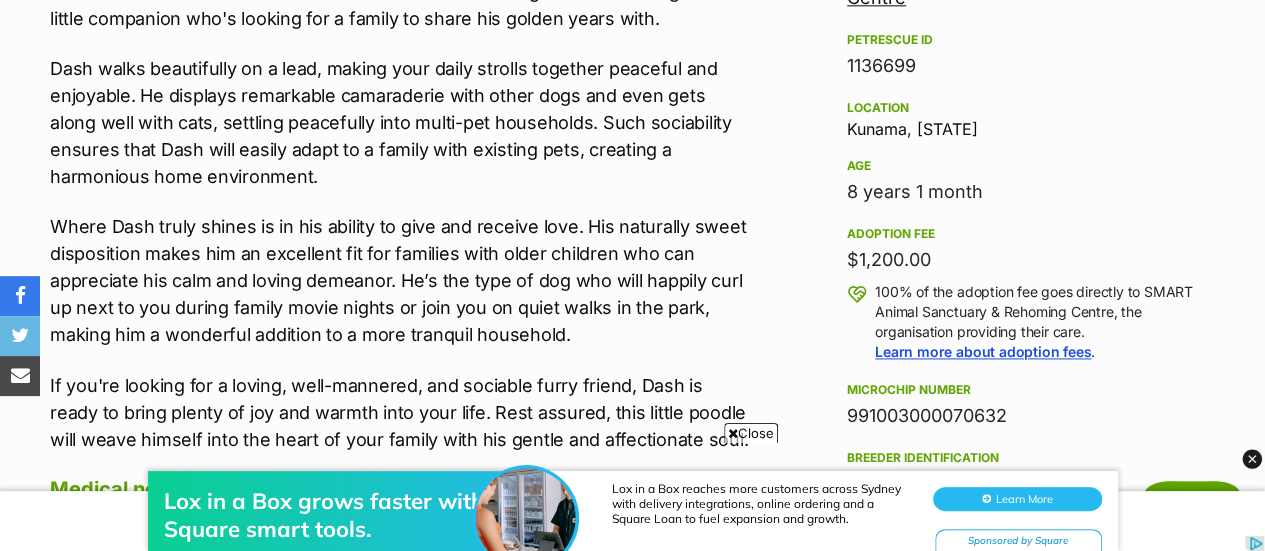 scroll, scrollTop: 1275, scrollLeft: 0, axis: vertical 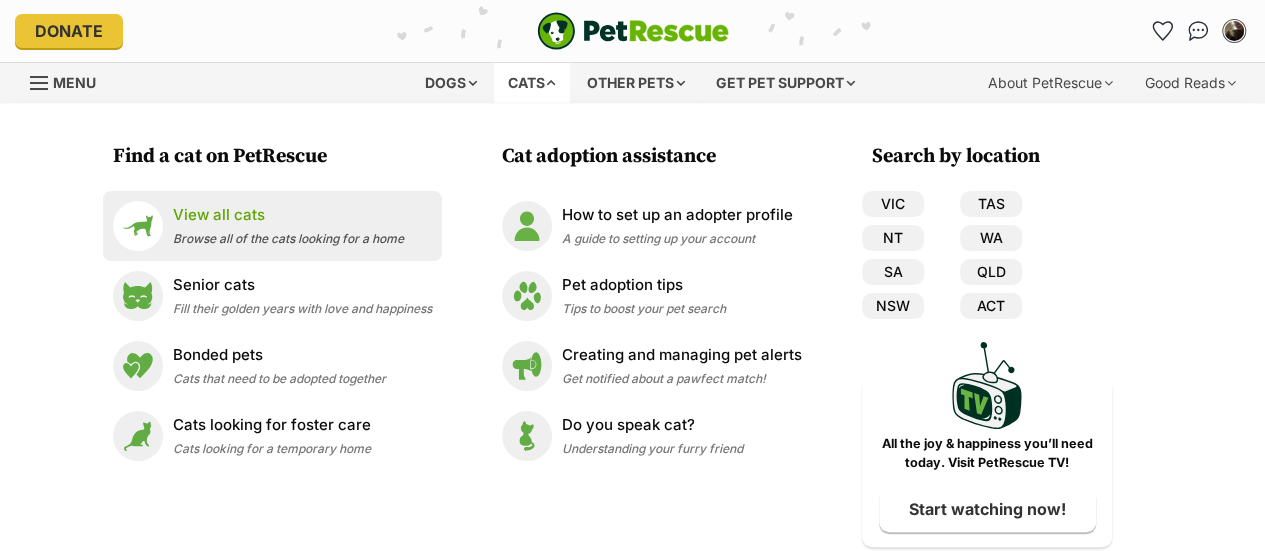 click on "Browse all of the cats looking for a home" at bounding box center (288, 238) 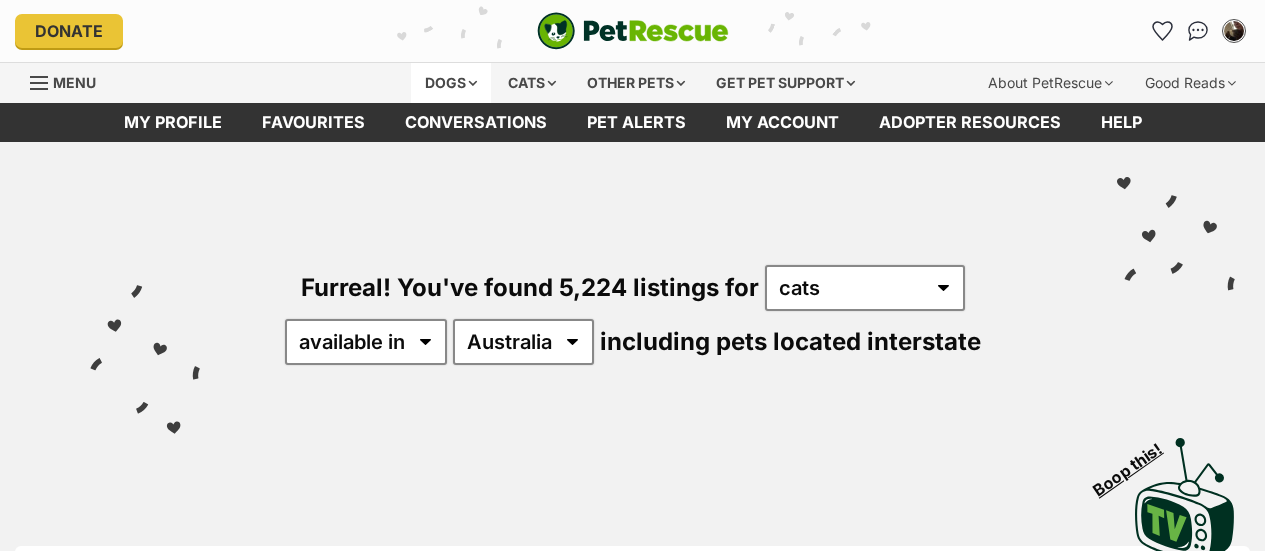 scroll, scrollTop: 0, scrollLeft: 0, axis: both 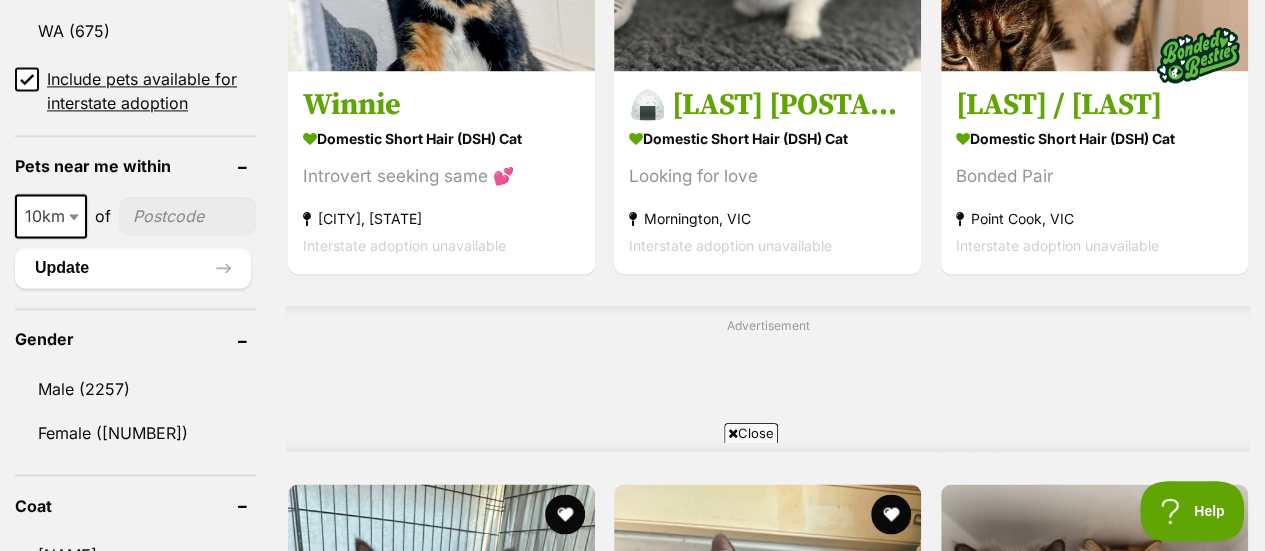 click on "10km" at bounding box center (51, 216) 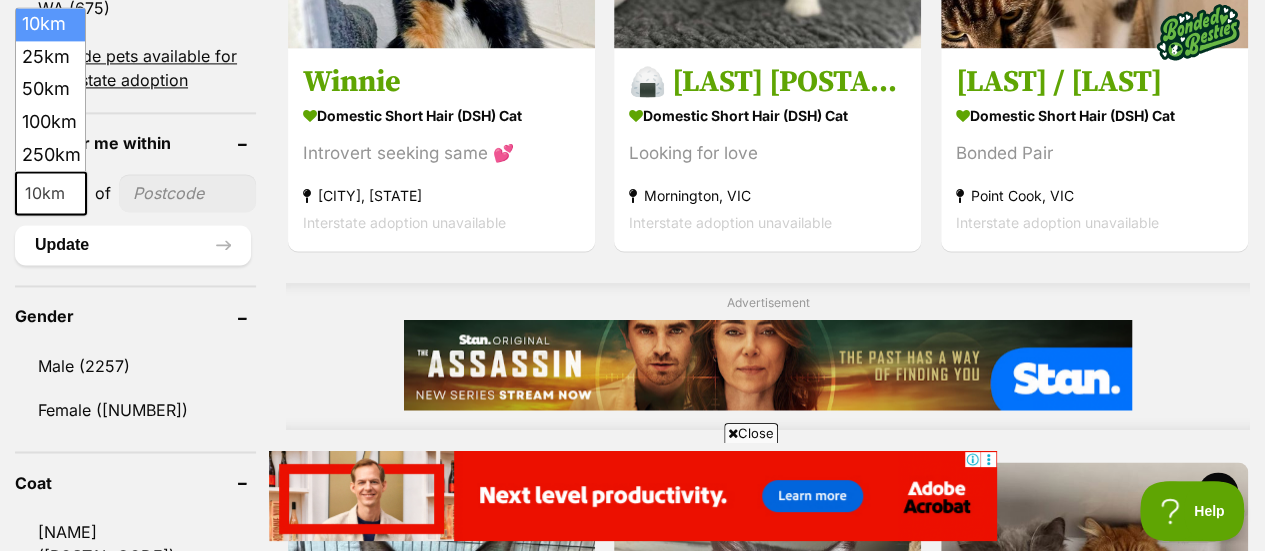 scroll, scrollTop: 0, scrollLeft: 0, axis: both 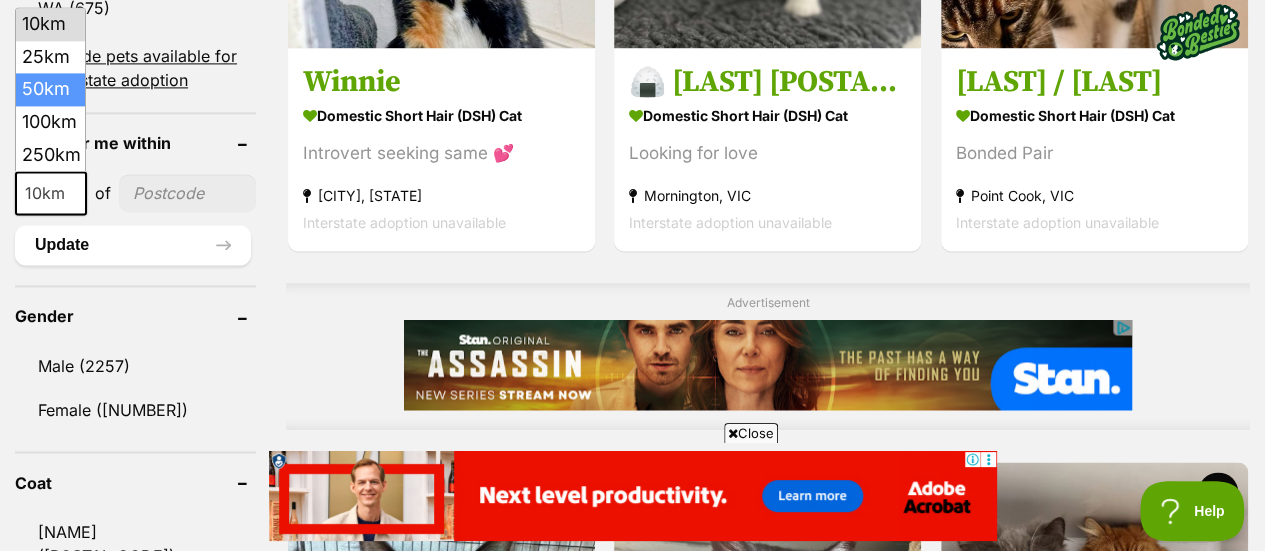 select on "50" 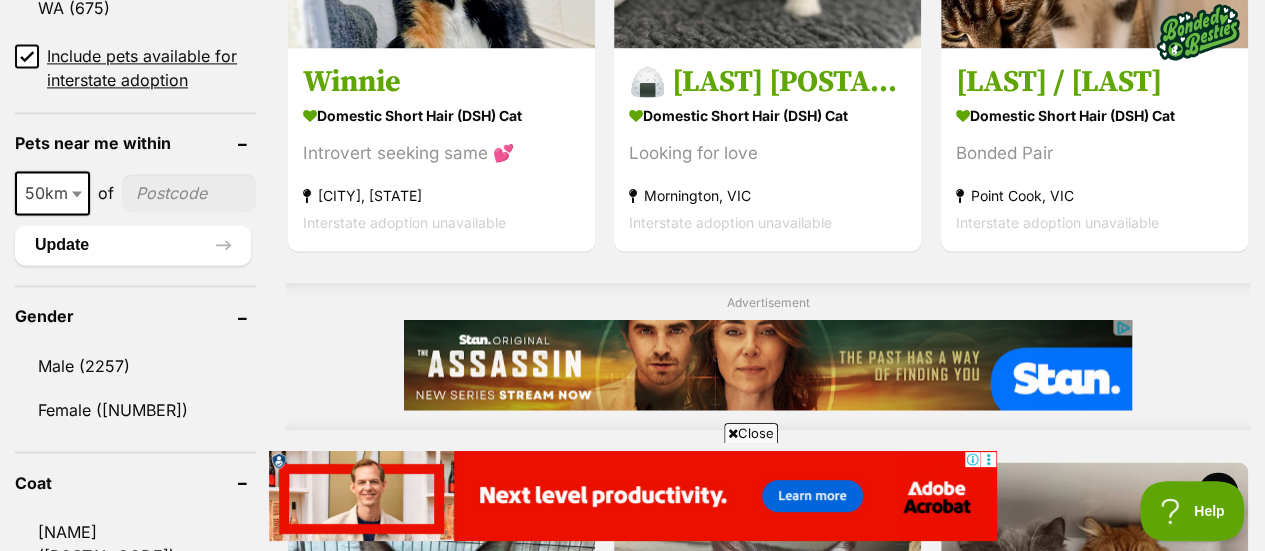click at bounding box center (189, 193) 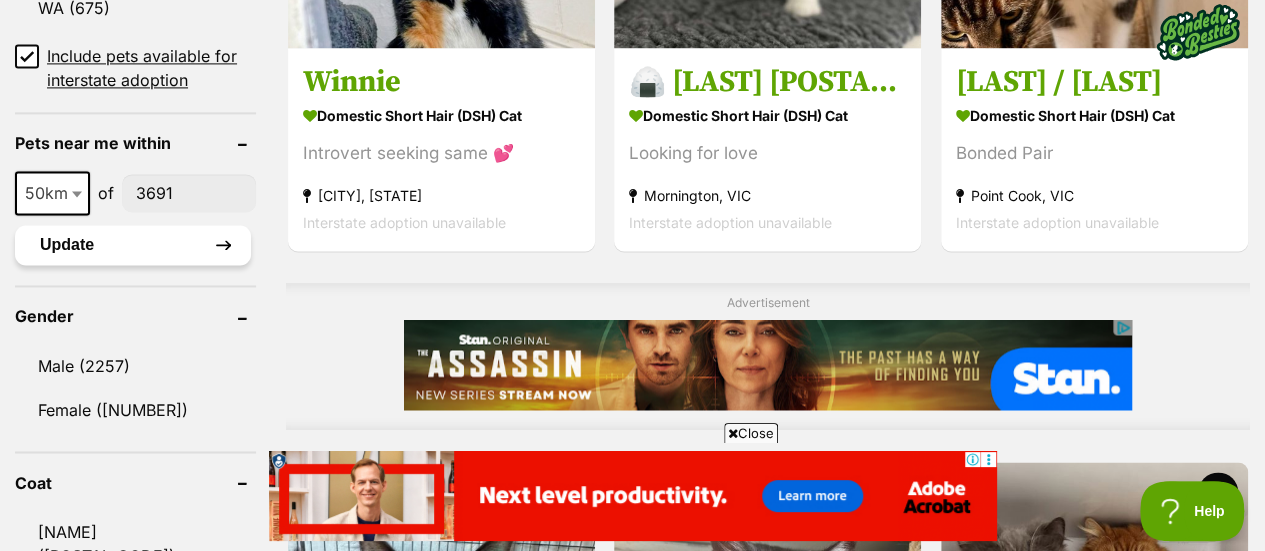 click on "Update" at bounding box center (133, 245) 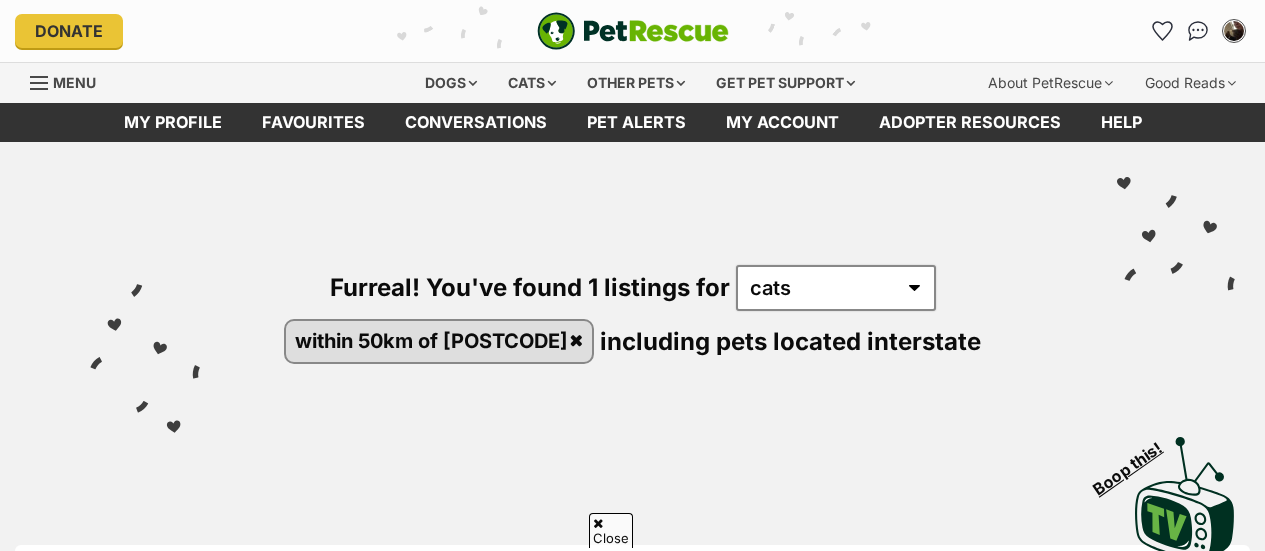 scroll, scrollTop: 507, scrollLeft: 0, axis: vertical 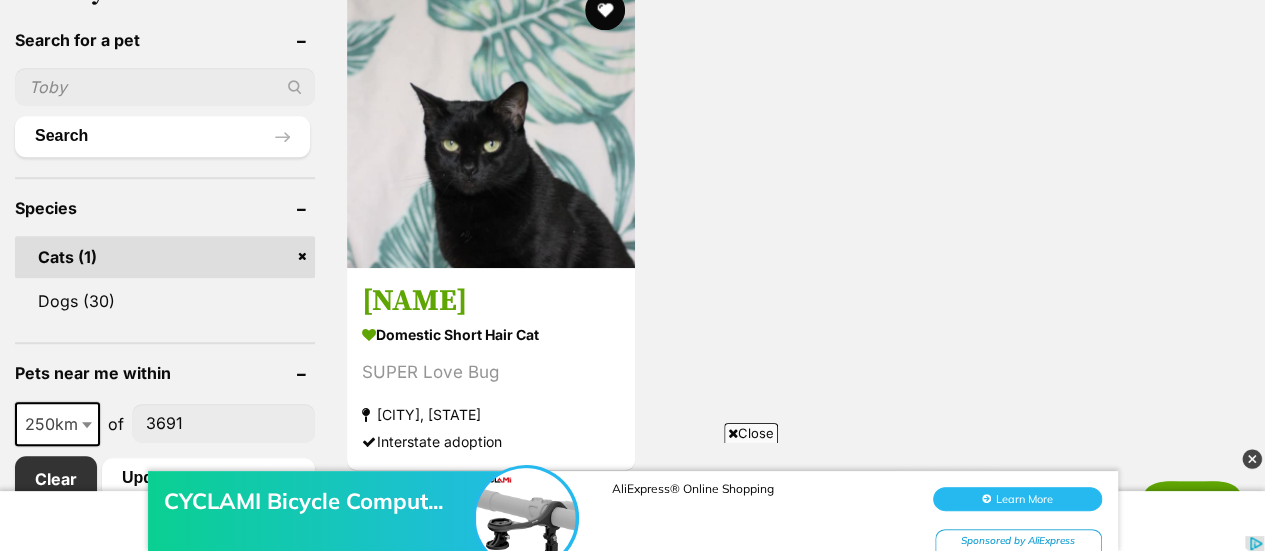 drag, startPoint x: 52, startPoint y: 436, endPoint x: 49, endPoint y: 849, distance: 413.0109 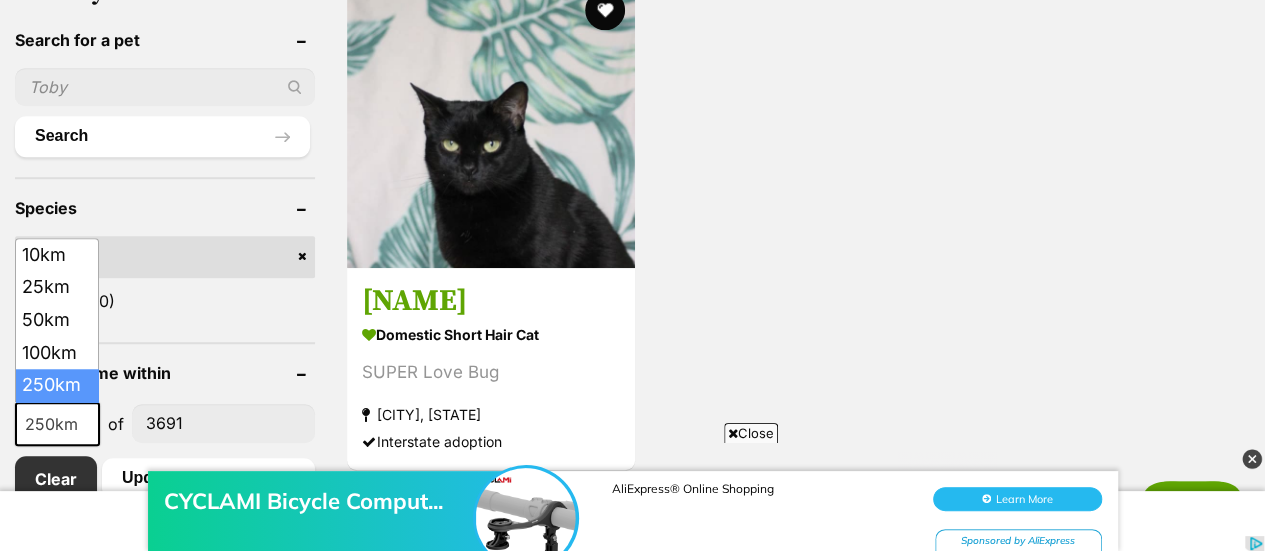 click on "250km" at bounding box center (57, 424) 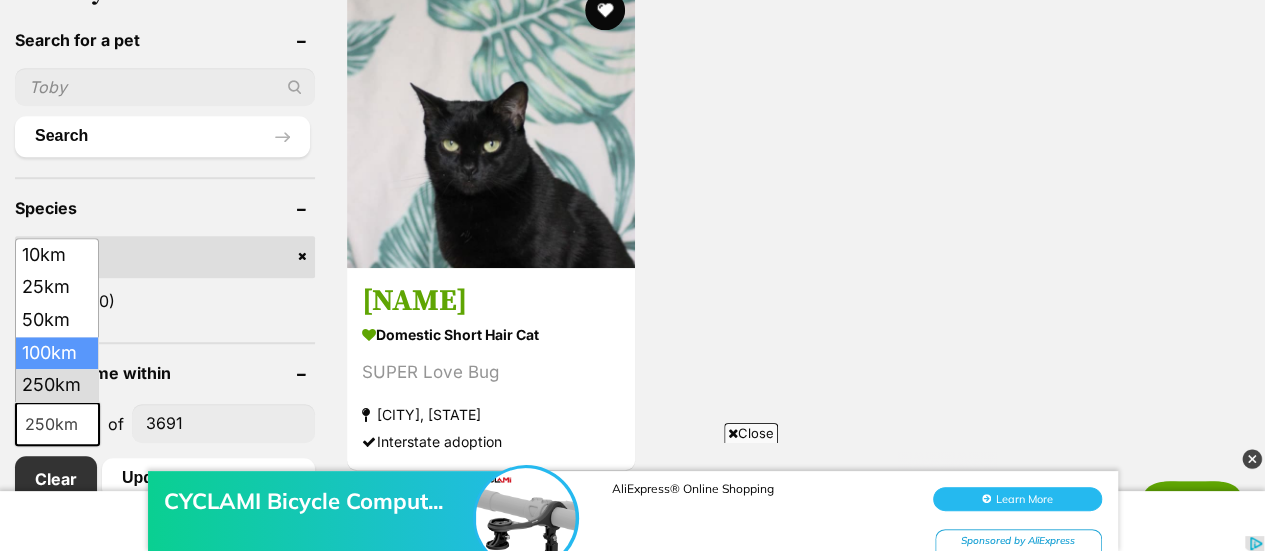 scroll, scrollTop: 0, scrollLeft: 0, axis: both 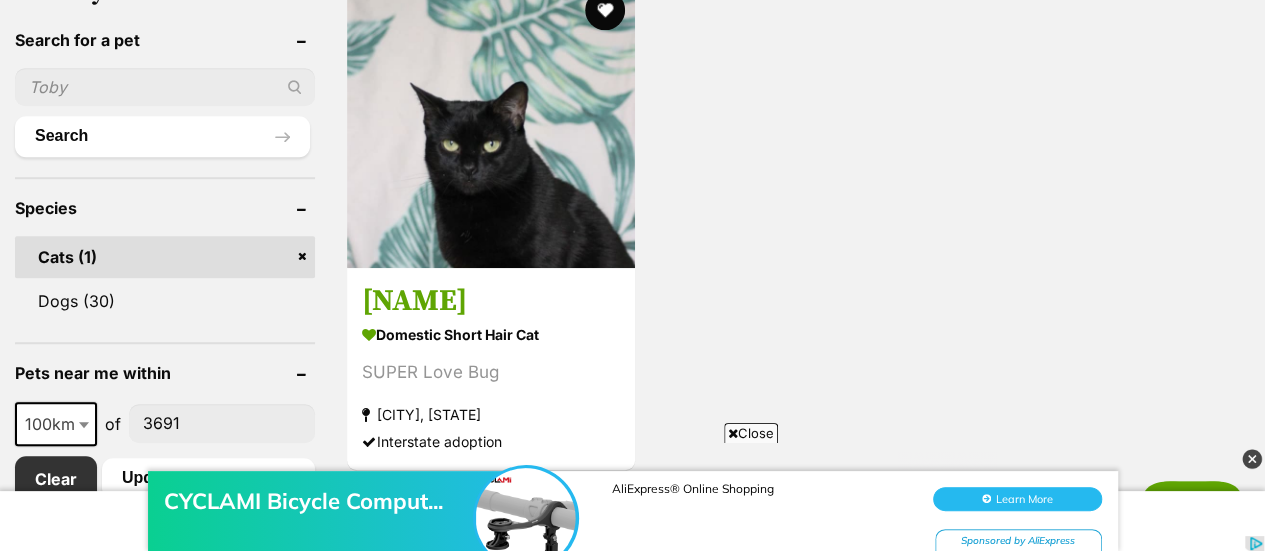 select on "100" 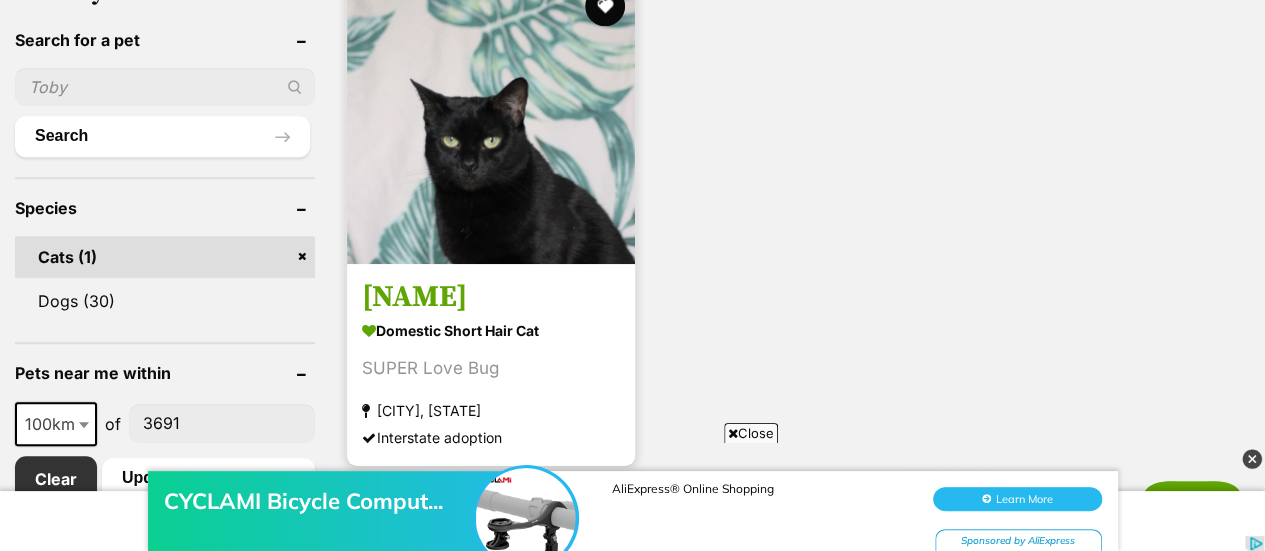 scroll, scrollTop: 0, scrollLeft: 0, axis: both 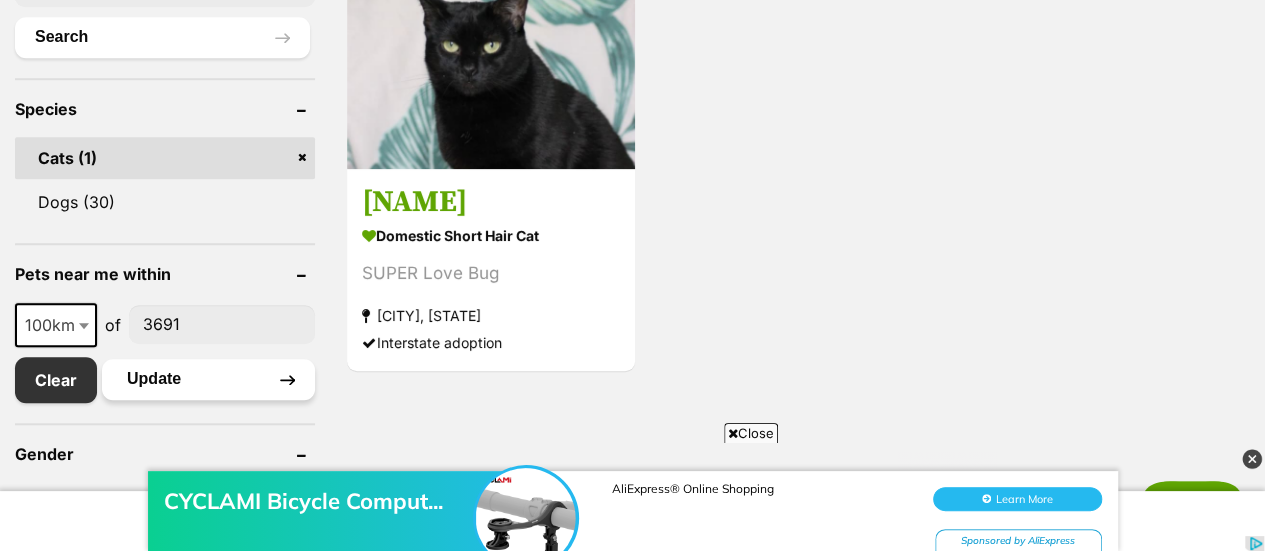 click on "Update" at bounding box center [208, 379] 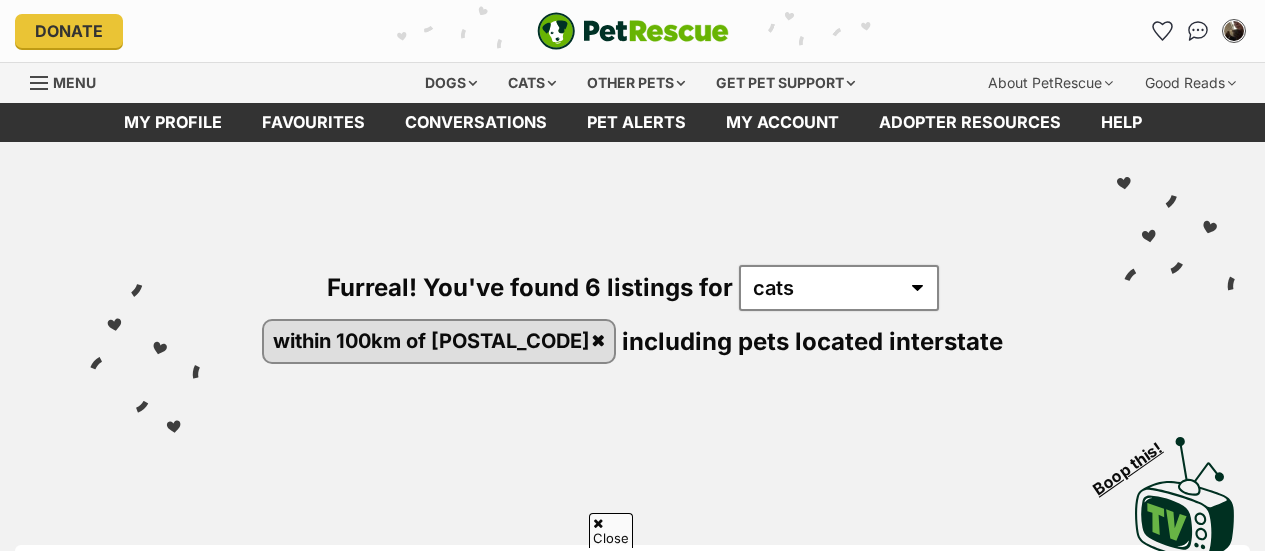 scroll, scrollTop: 486, scrollLeft: 0, axis: vertical 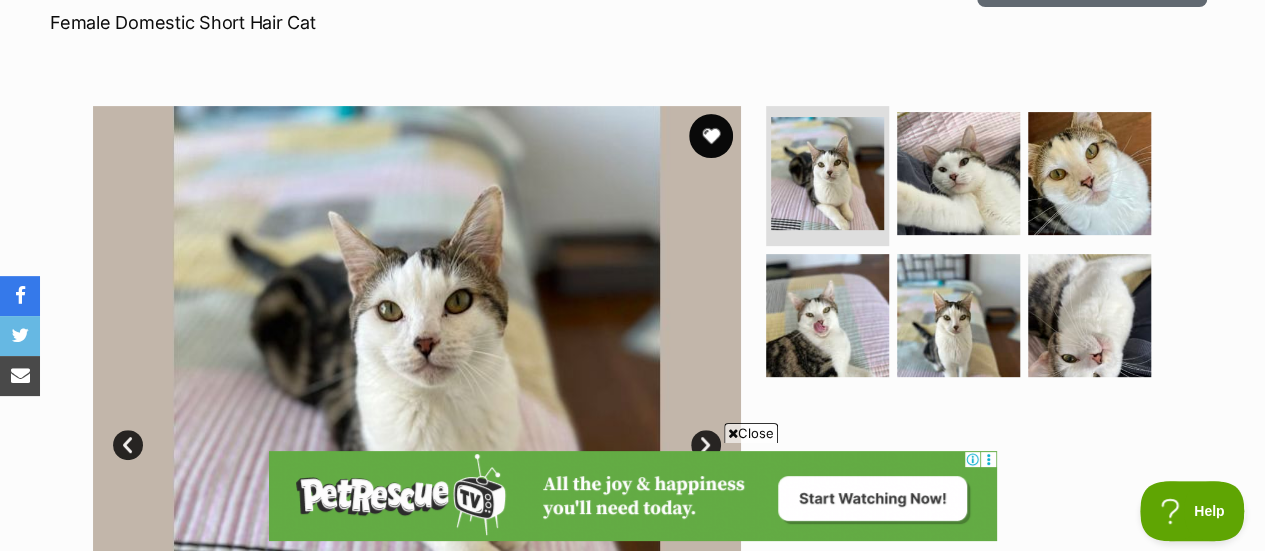click at bounding box center (711, 136) 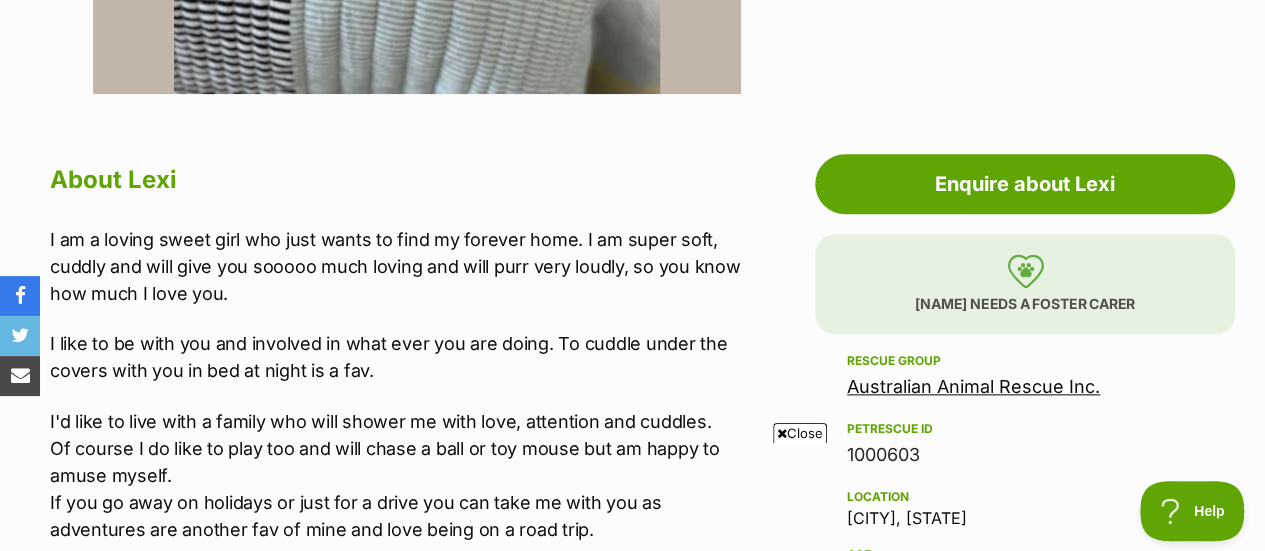 scroll, scrollTop: 971, scrollLeft: 0, axis: vertical 